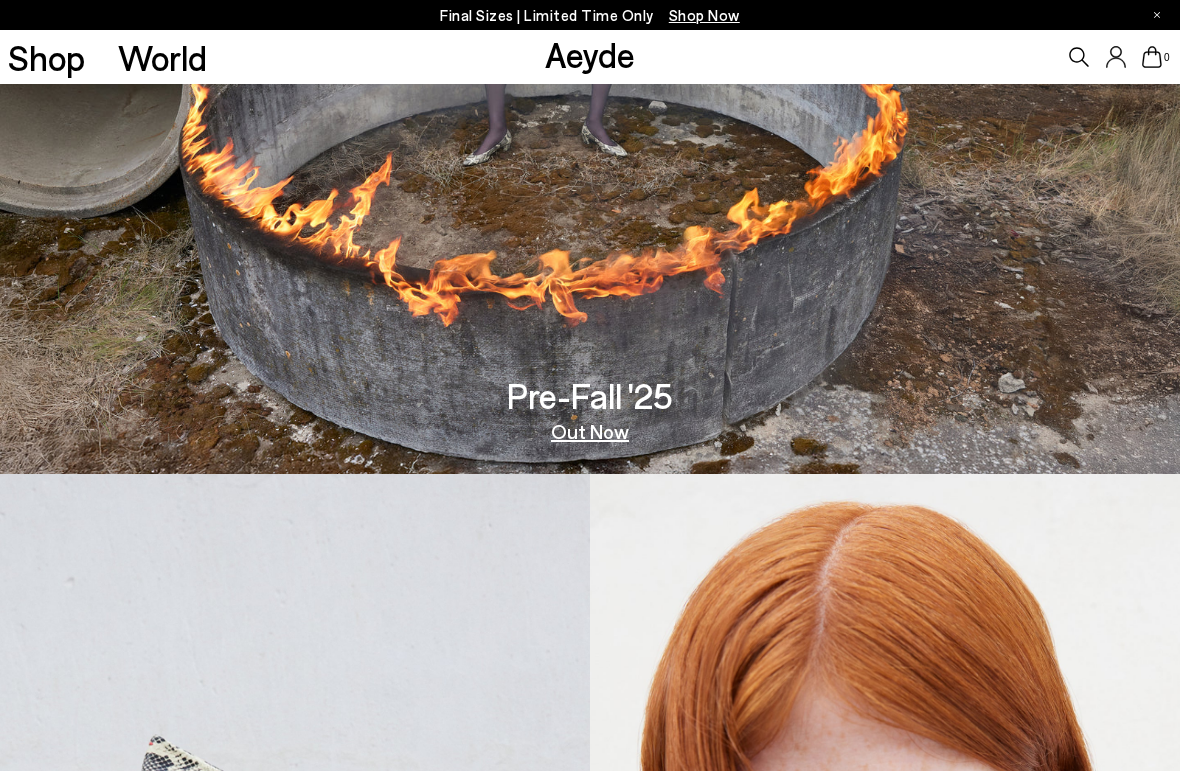 scroll, scrollTop: 0, scrollLeft: 0, axis: both 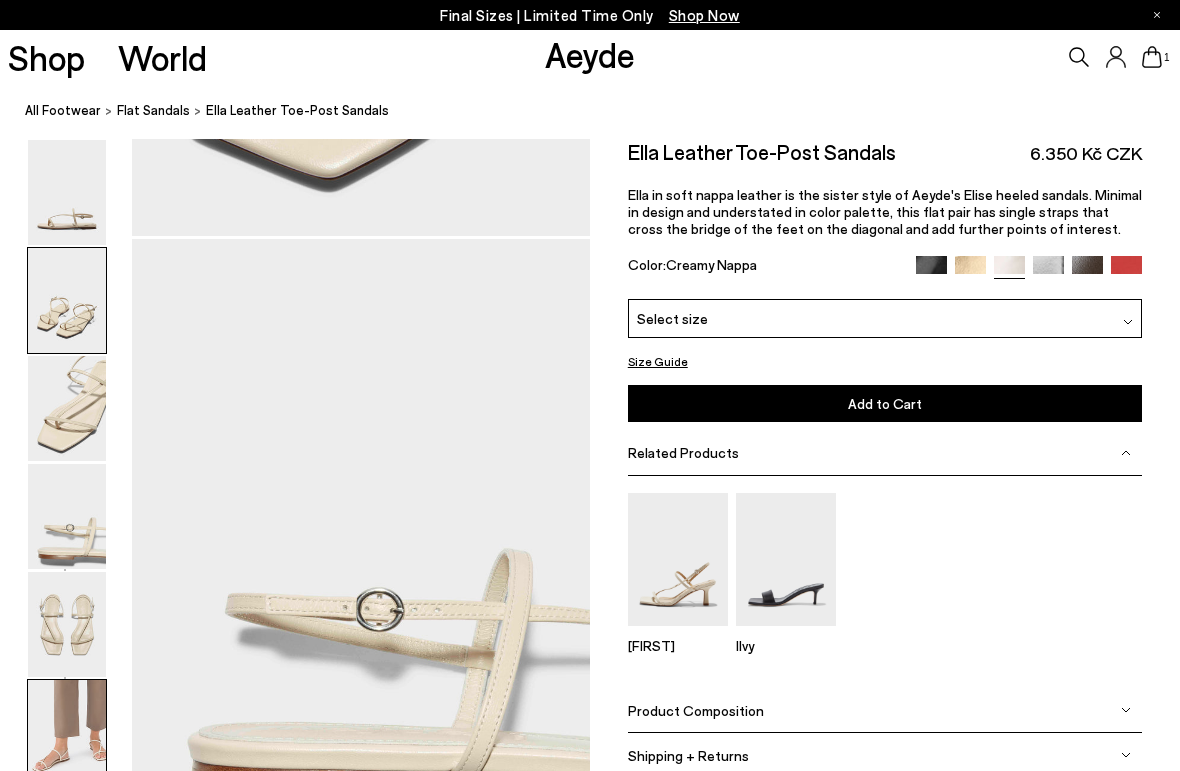 click on "Your item is added to cart.
View Cart
×
Final Sizes | Limited Time Only
Shop Now
Shop
World
Aeyde
[NUMBER]" at bounding box center [590, -1356] 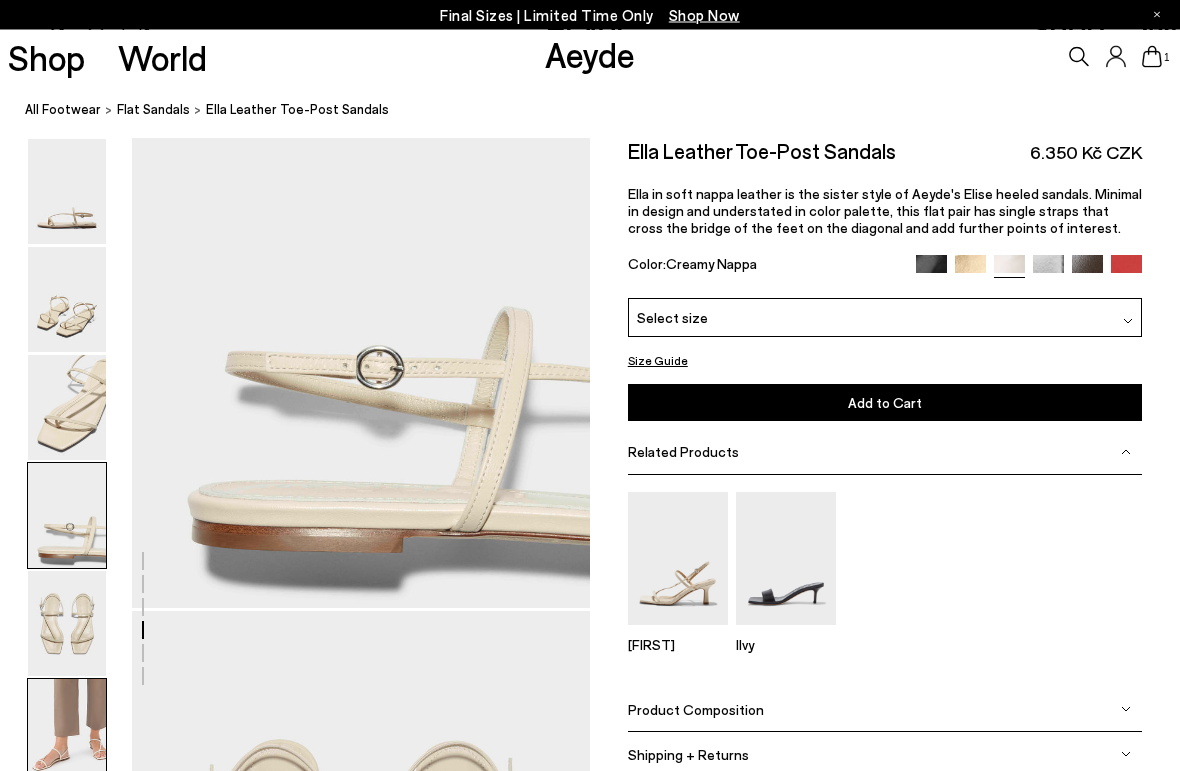 scroll, scrollTop: 1897, scrollLeft: 0, axis: vertical 